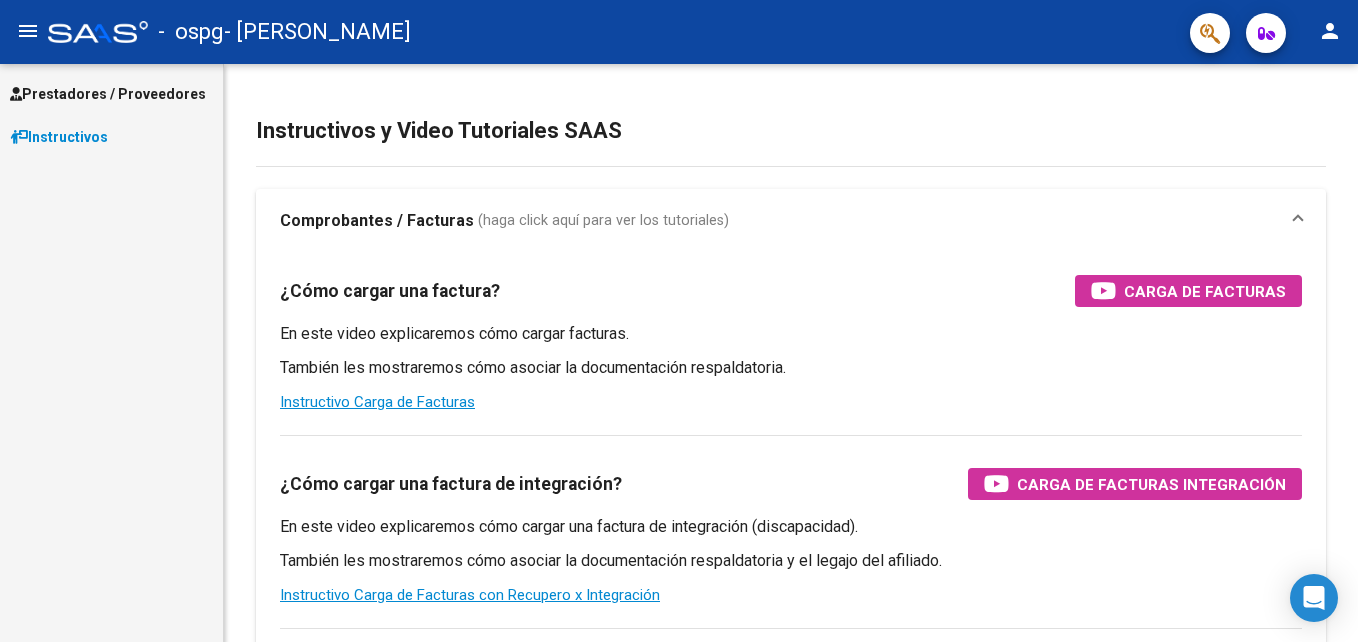 scroll, scrollTop: 0, scrollLeft: 0, axis: both 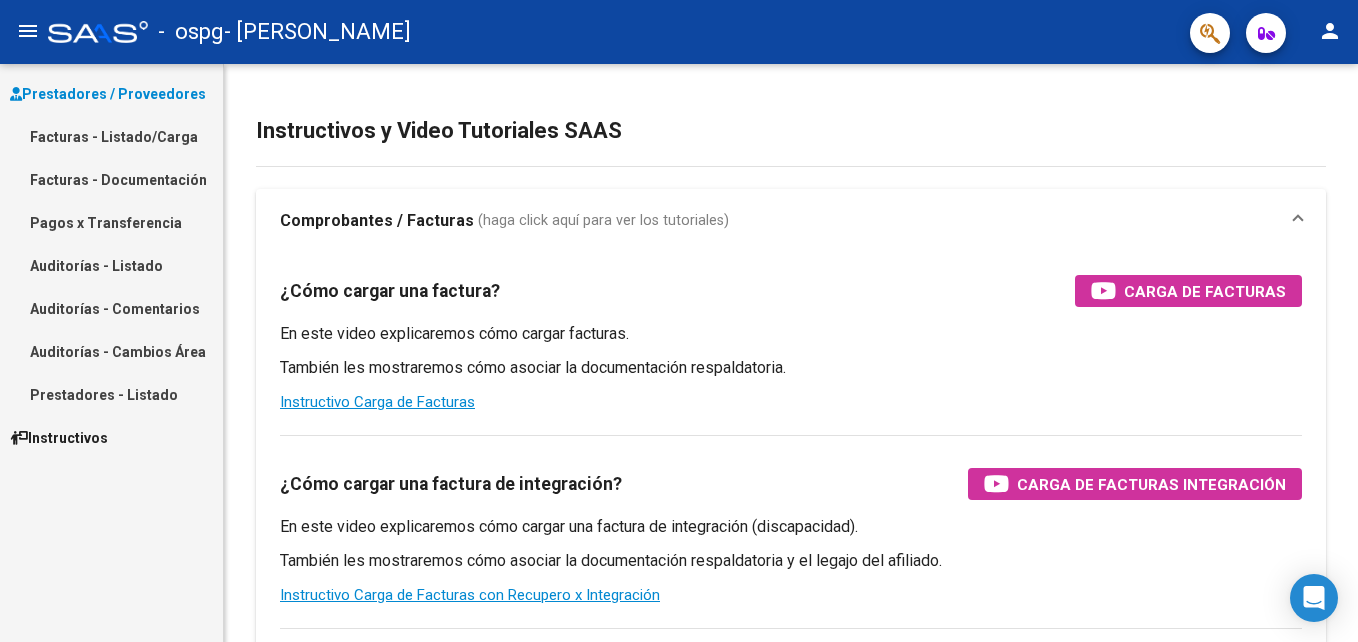click on "Facturas - Documentación" at bounding box center (111, 179) 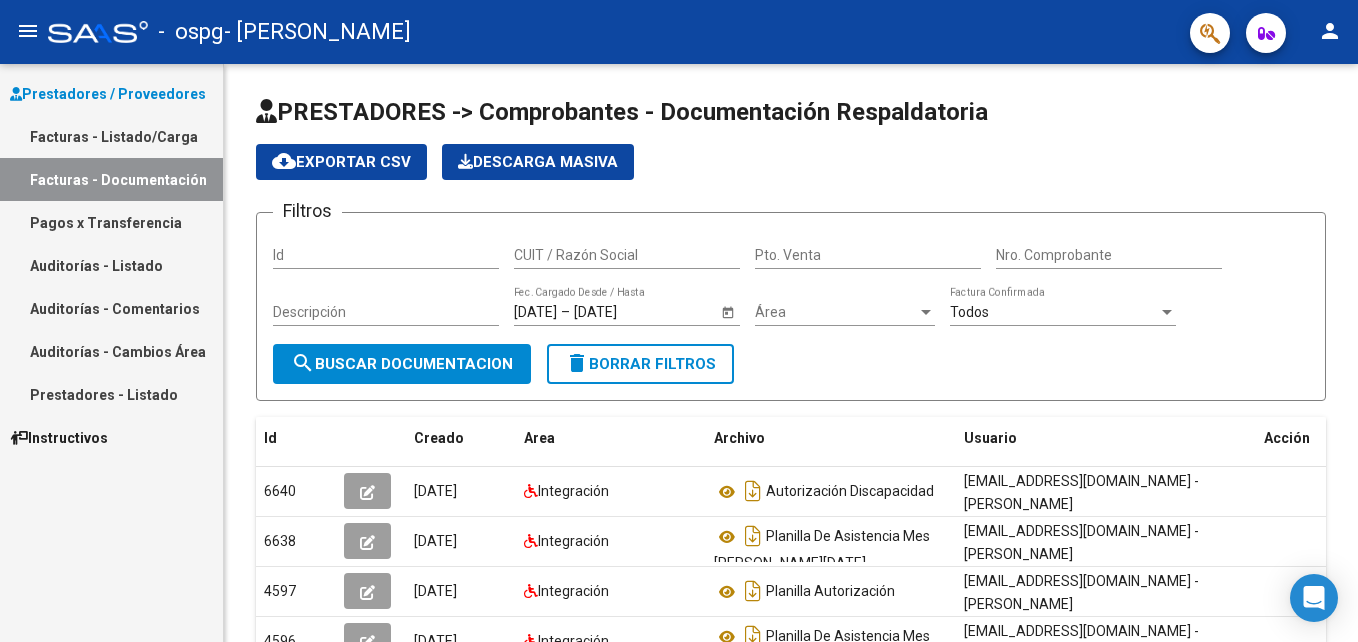 scroll, scrollTop: 462, scrollLeft: 0, axis: vertical 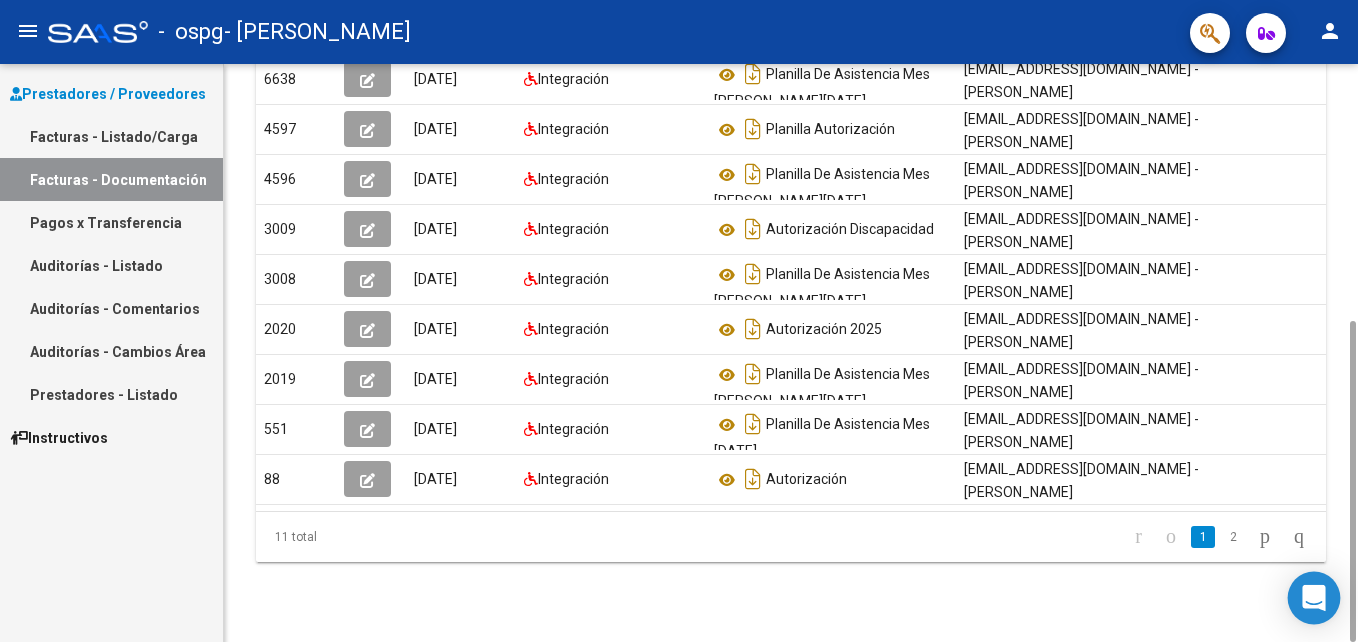 click 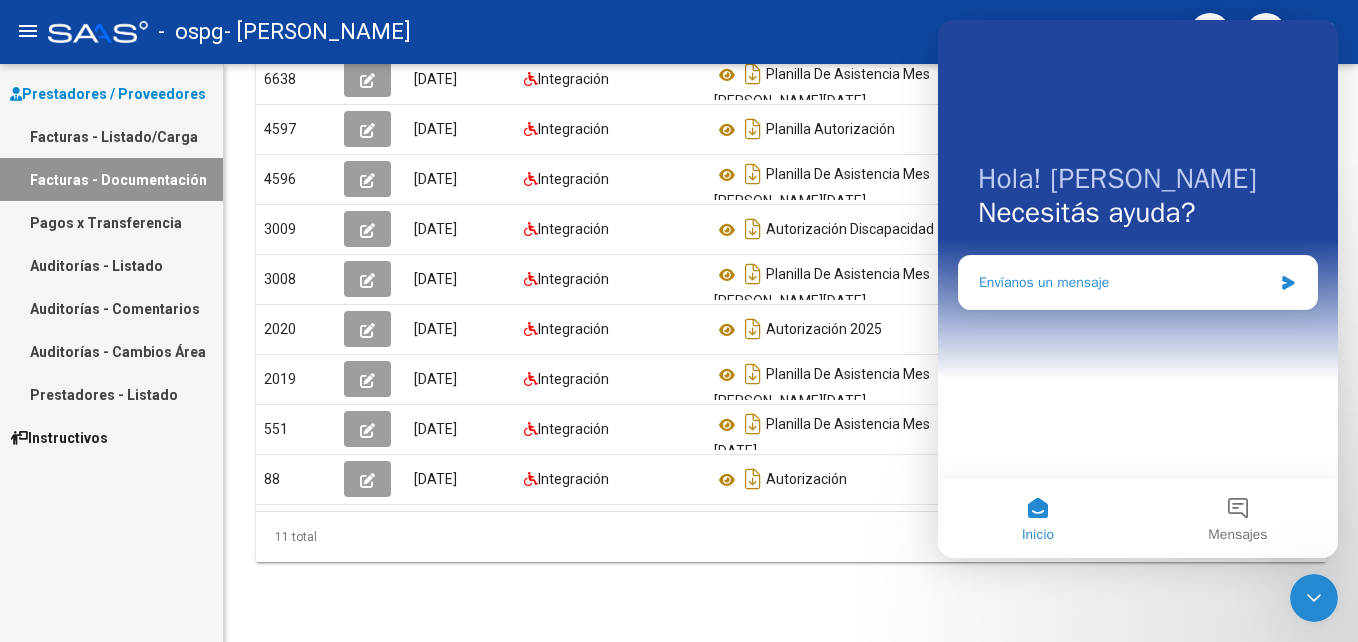 scroll, scrollTop: 0, scrollLeft: 0, axis: both 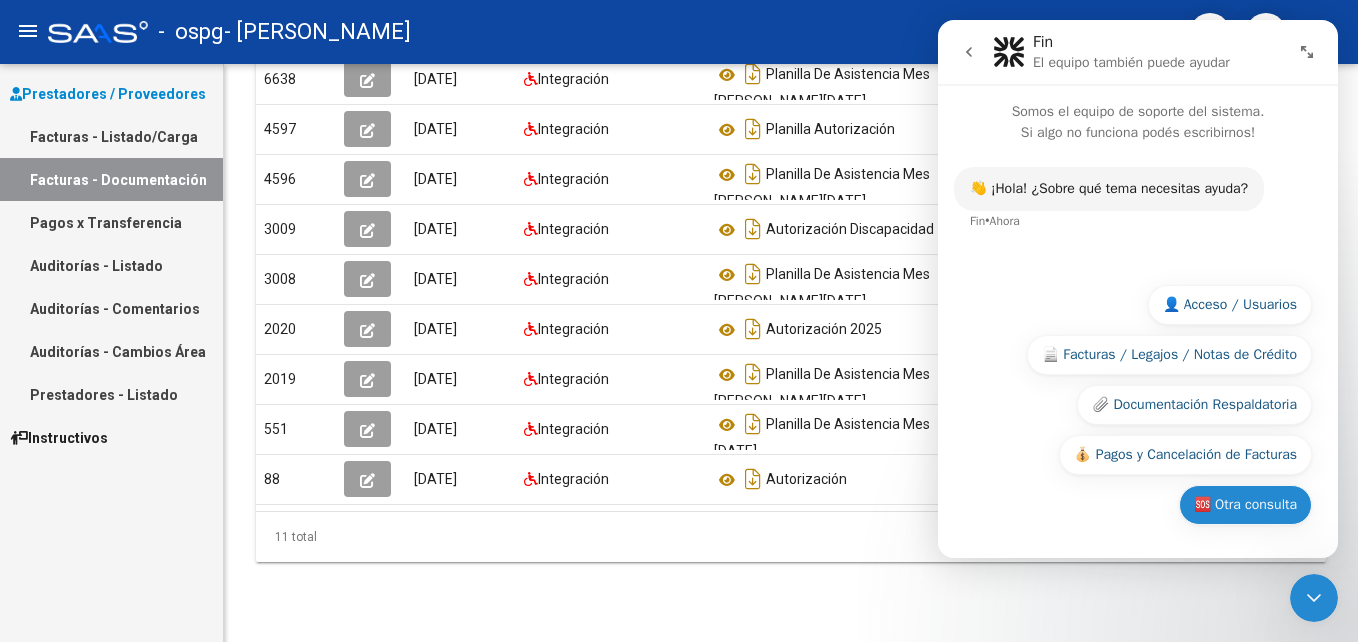 click on "🆘 Otra consulta" at bounding box center (1245, 505) 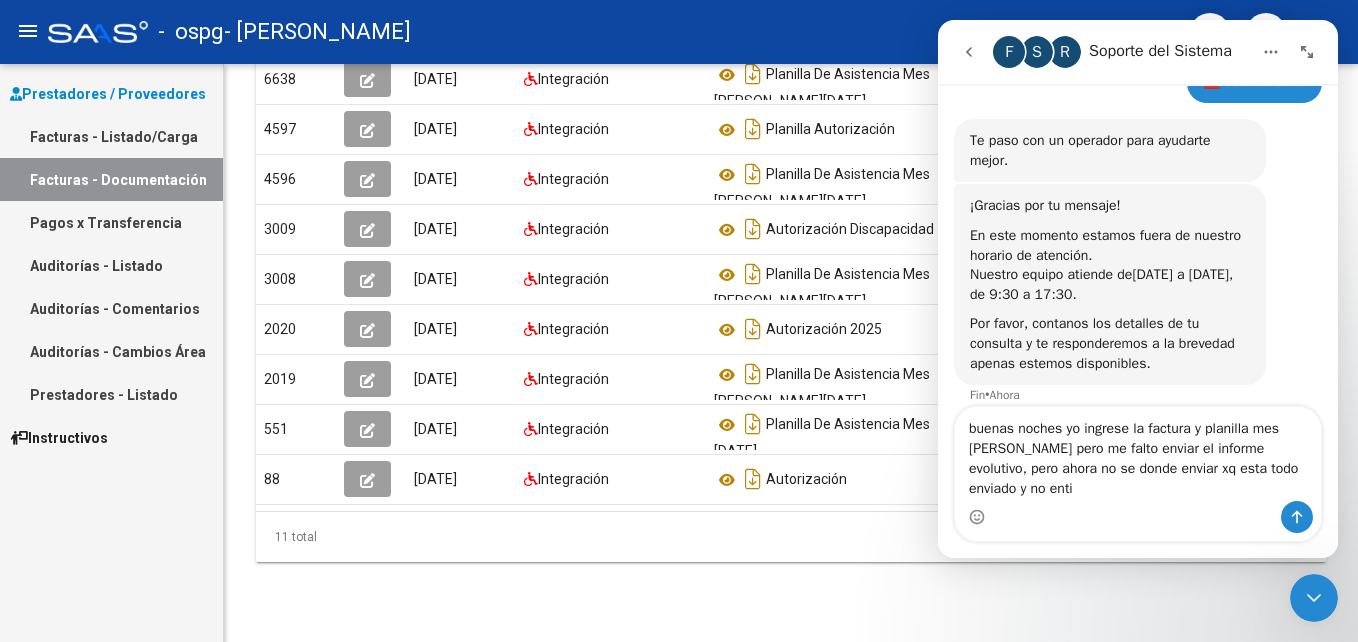 scroll, scrollTop: 187, scrollLeft: 0, axis: vertical 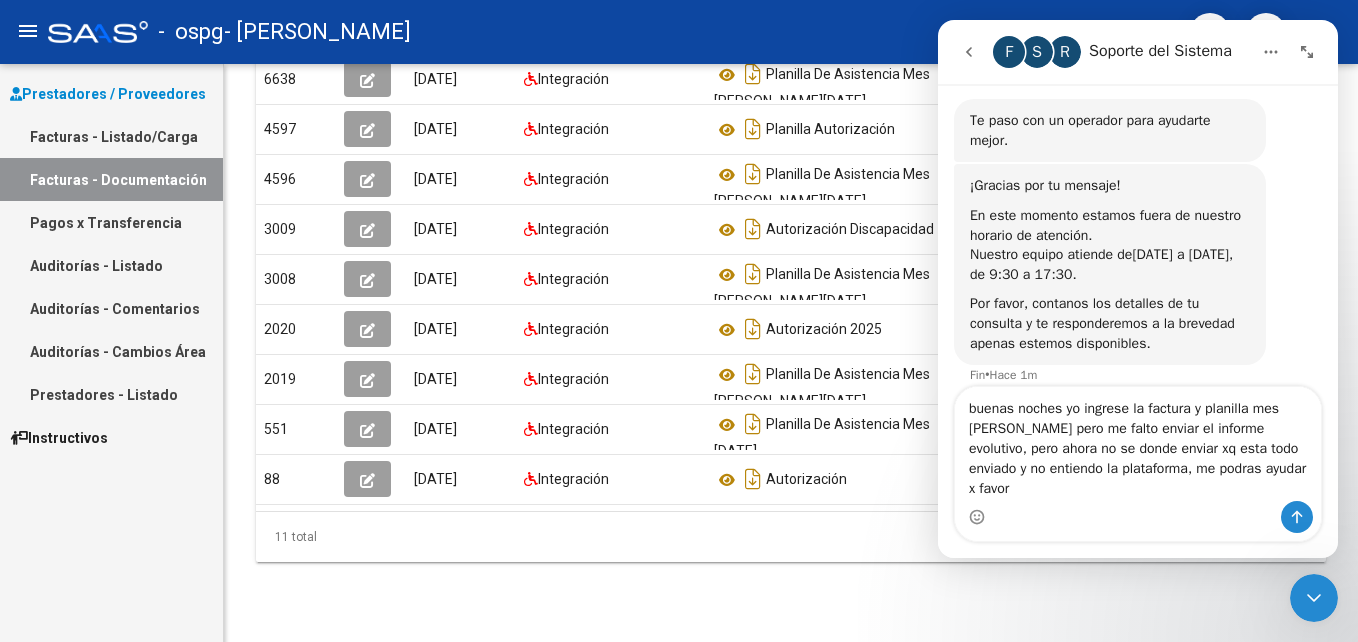 drag, startPoint x: 1155, startPoint y: 494, endPoint x: 1138, endPoint y: 516, distance: 27.802877 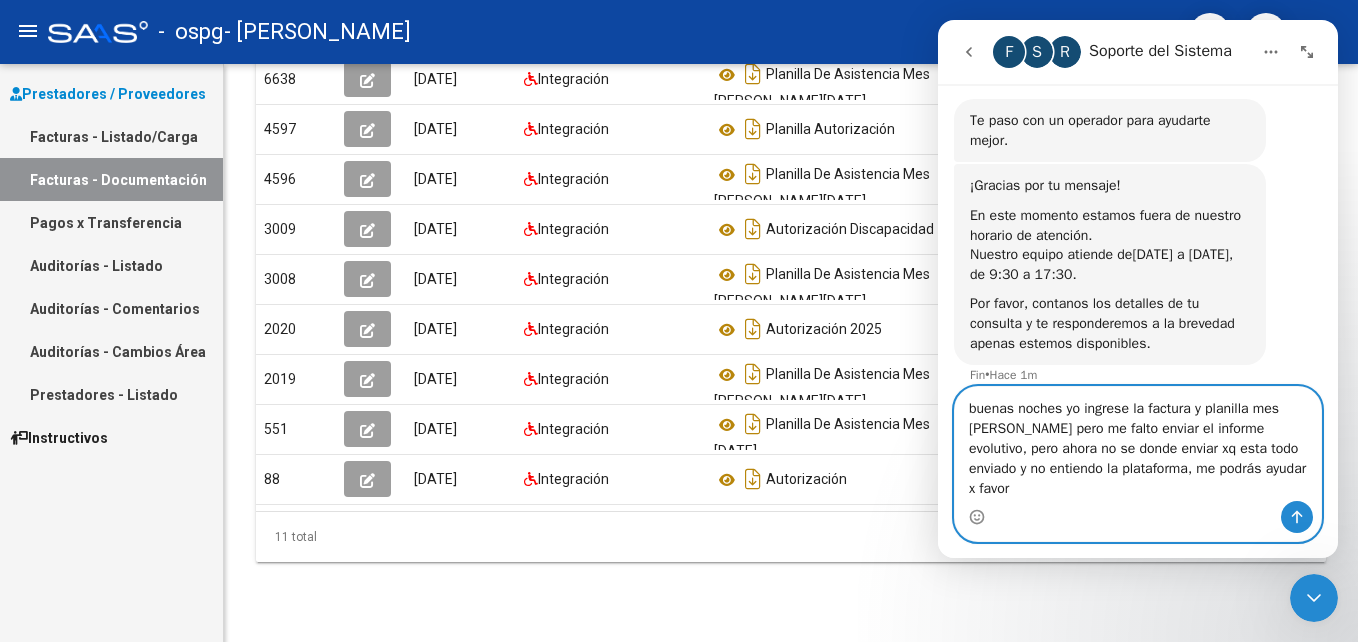 type on "buenas noches yo ingrese la factura y planilla mes [PERSON_NAME] pero me falto enviar el informe evolutivo, pero ahora no se donde enviar xq esta todo enviado y no entiendo la plataforma, me podrás ayudar x favor" 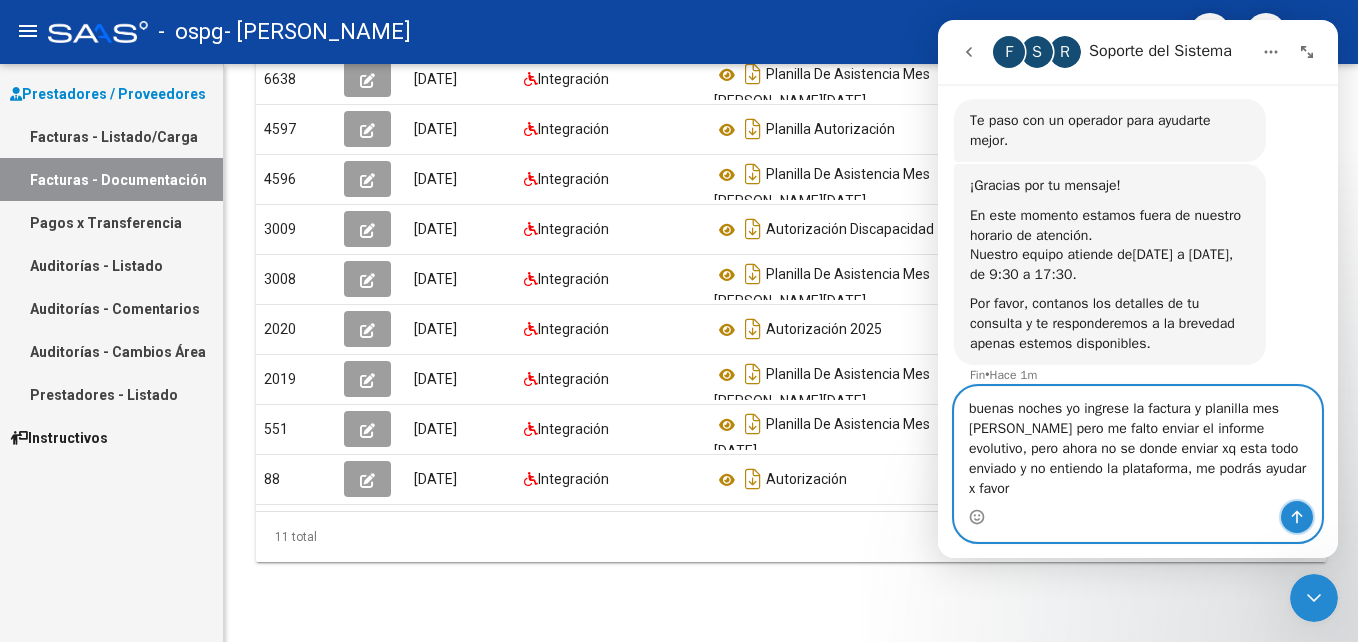 click 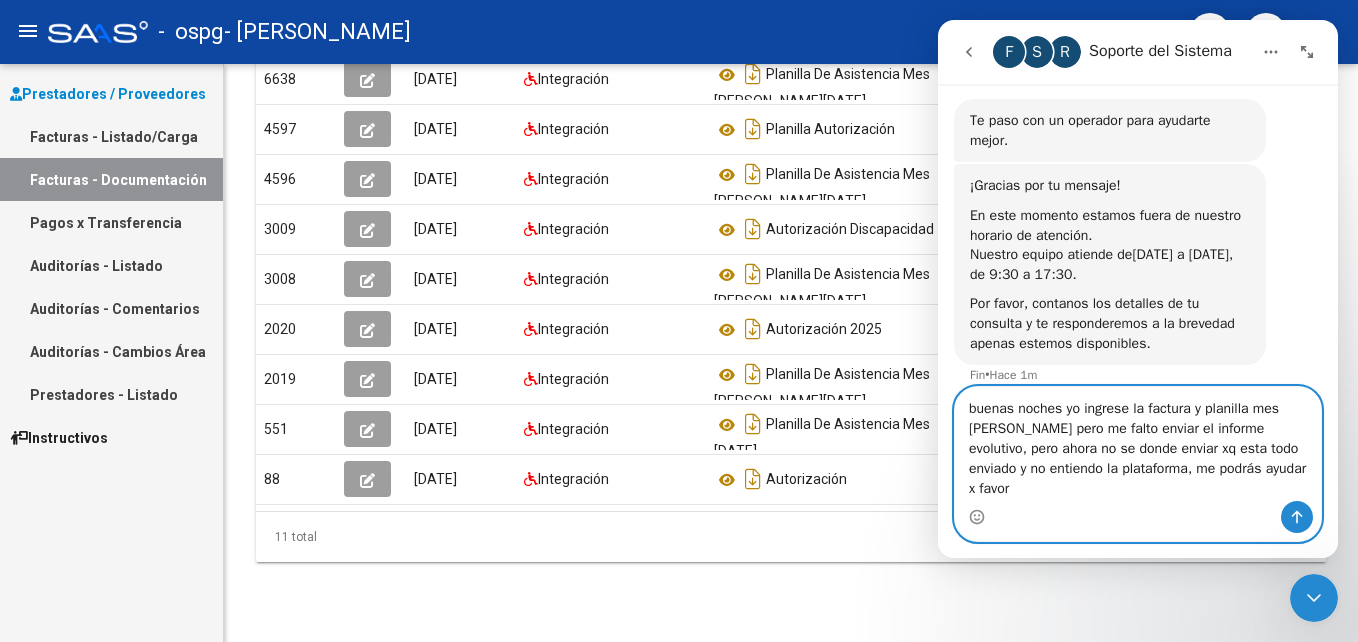type 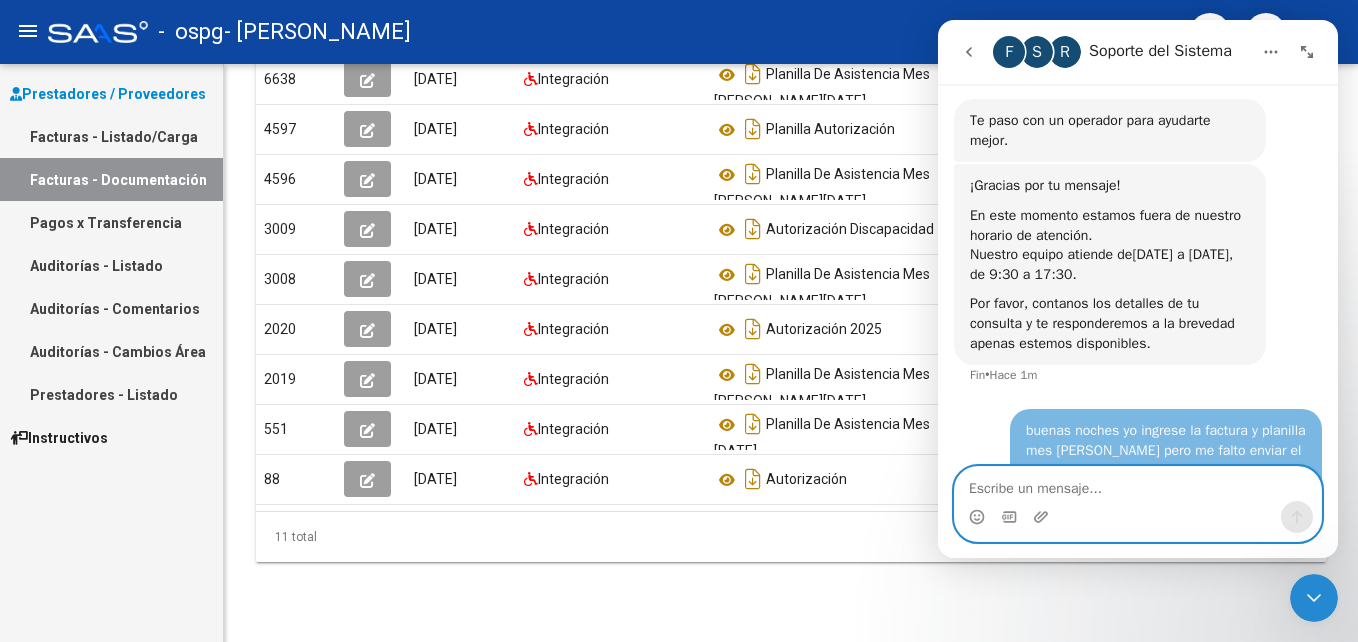 scroll, scrollTop: 265, scrollLeft: 0, axis: vertical 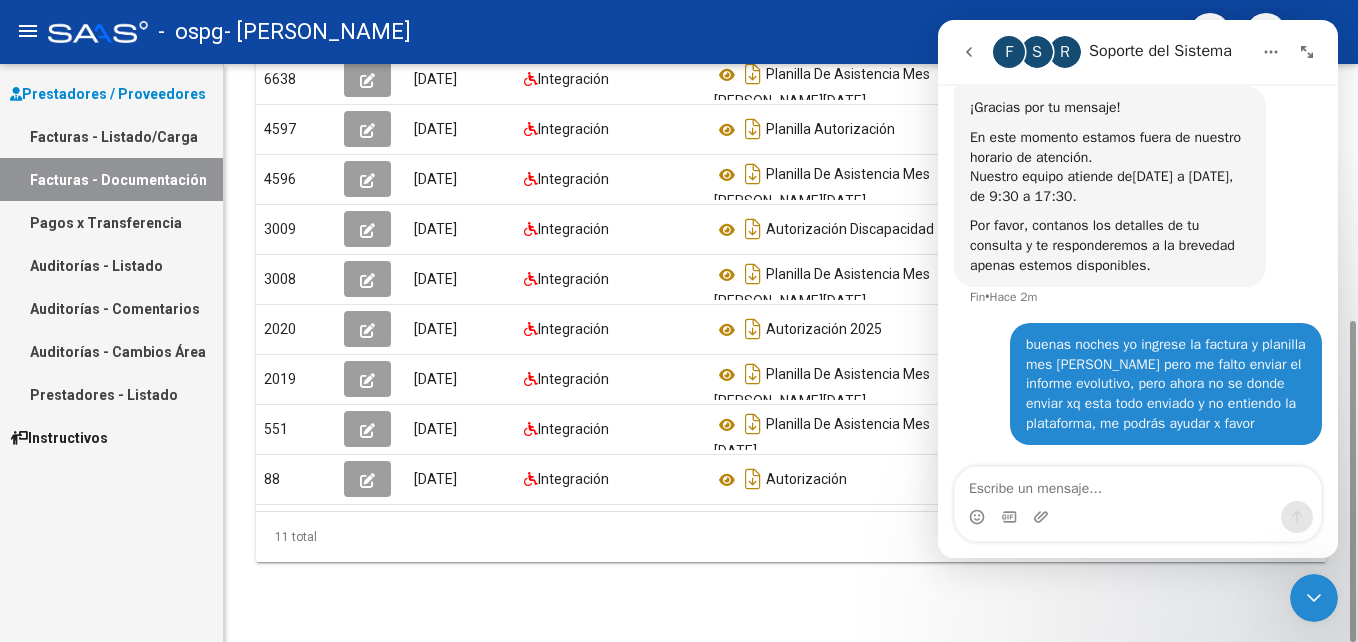 click on "1   2" 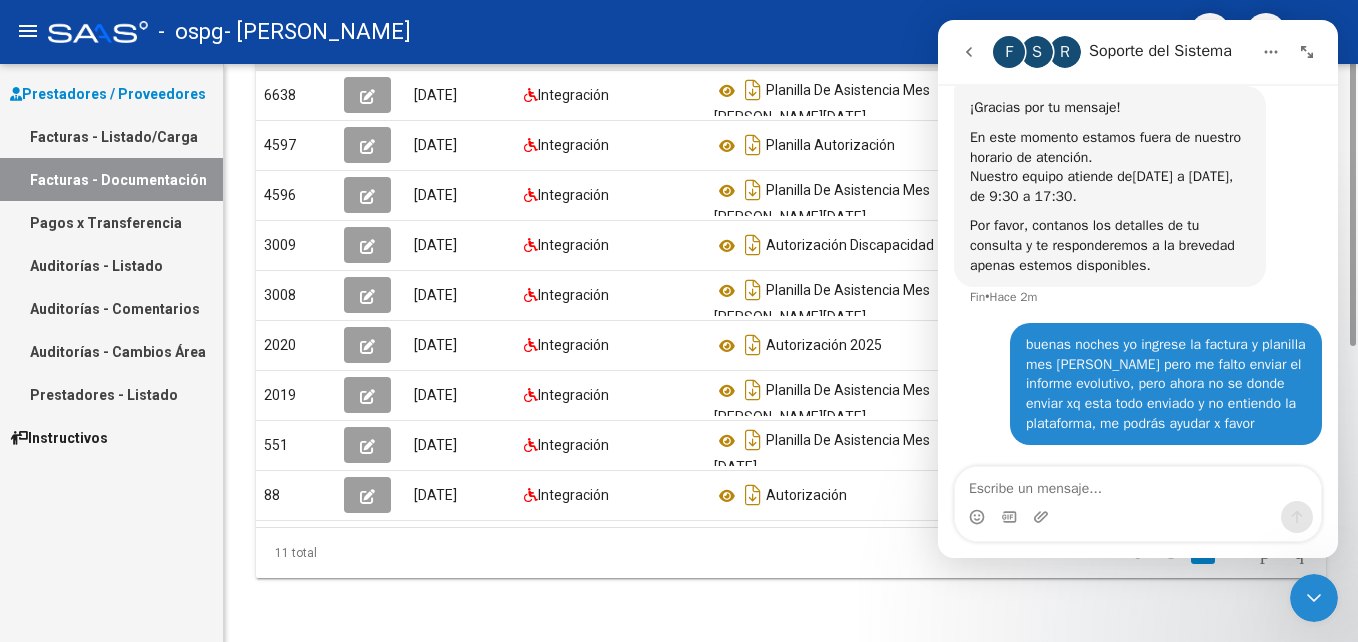 scroll, scrollTop: 262, scrollLeft: 0, axis: vertical 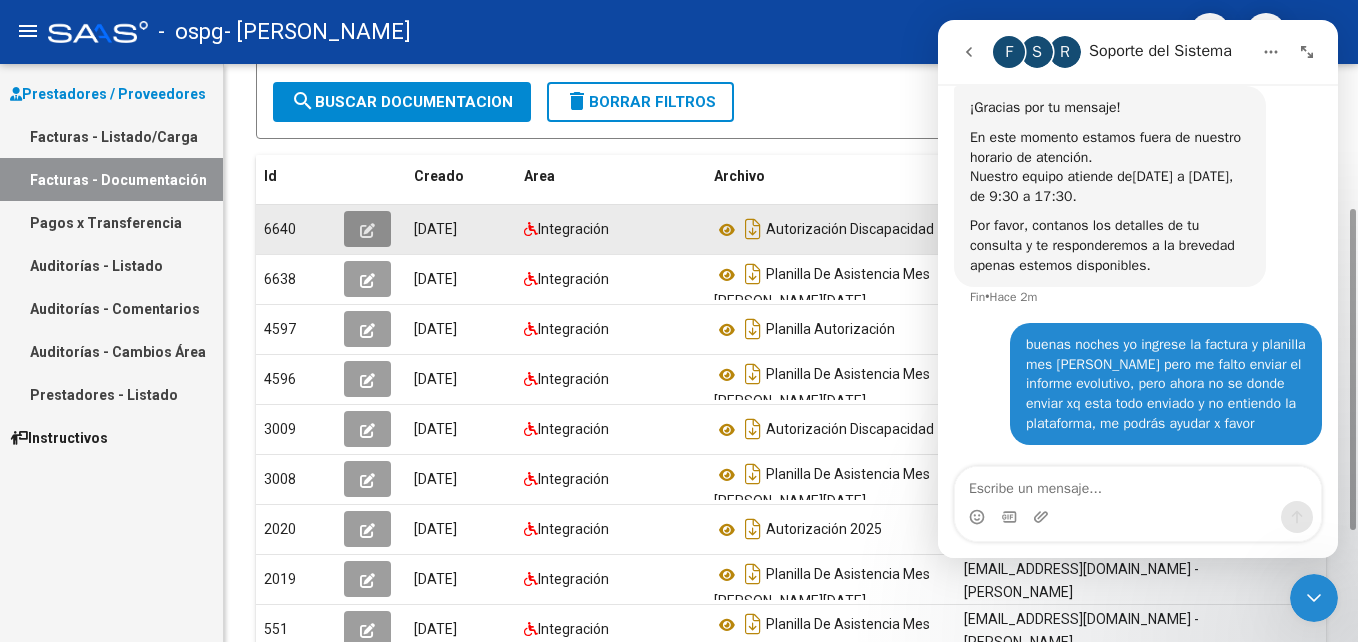 click 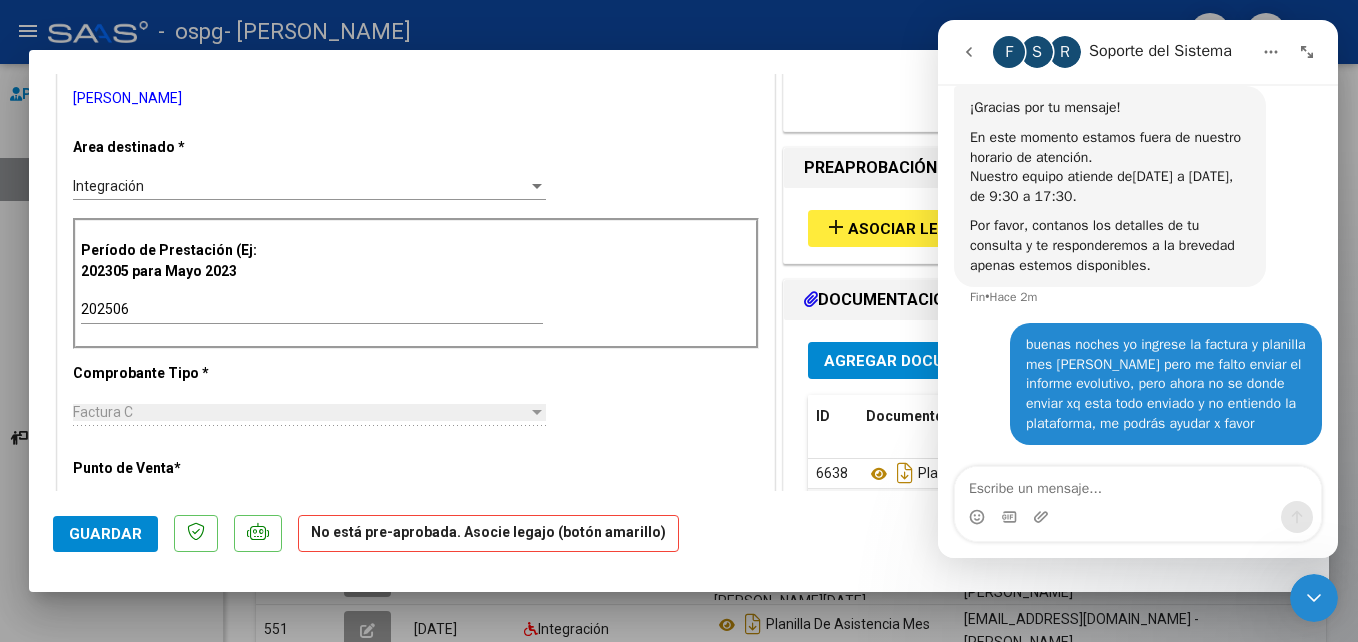 scroll, scrollTop: 500, scrollLeft: 0, axis: vertical 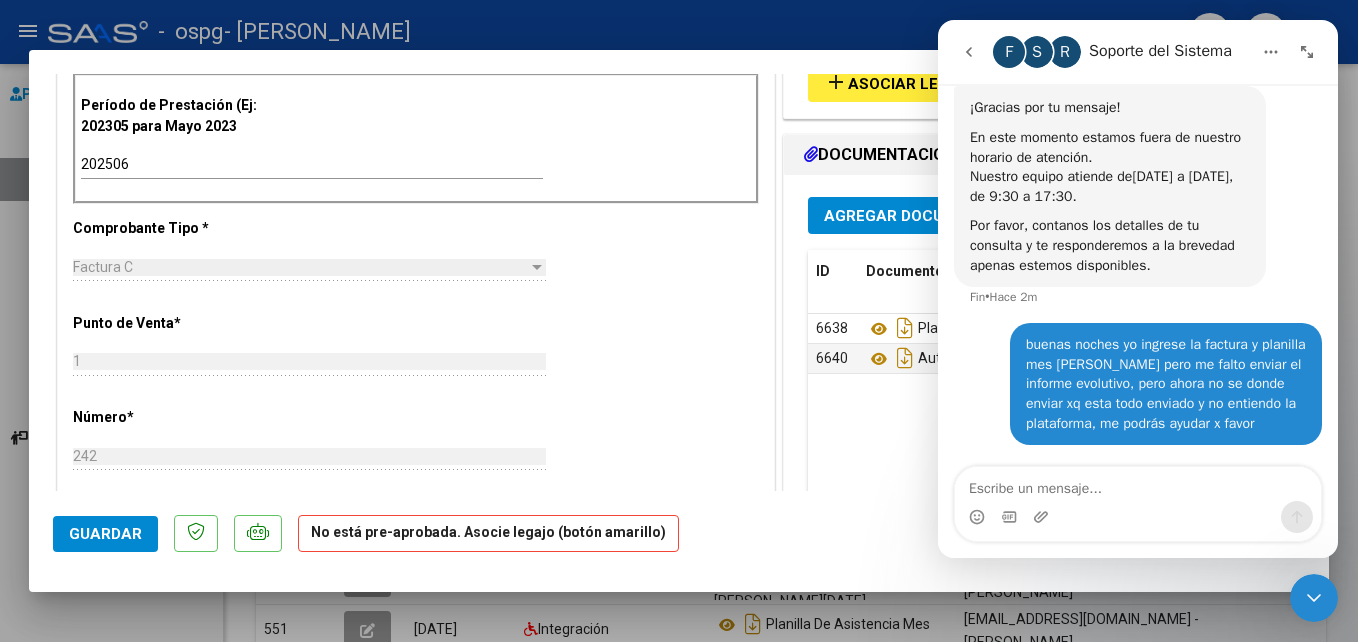 click at bounding box center [679, 321] 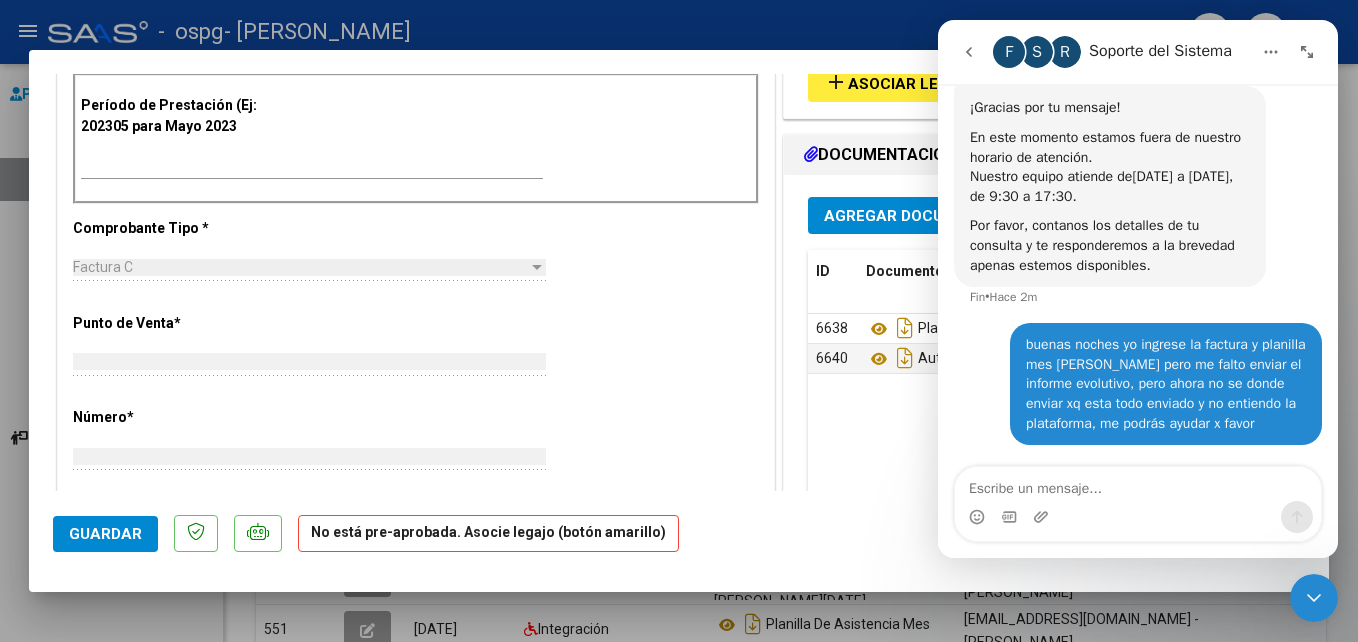 type 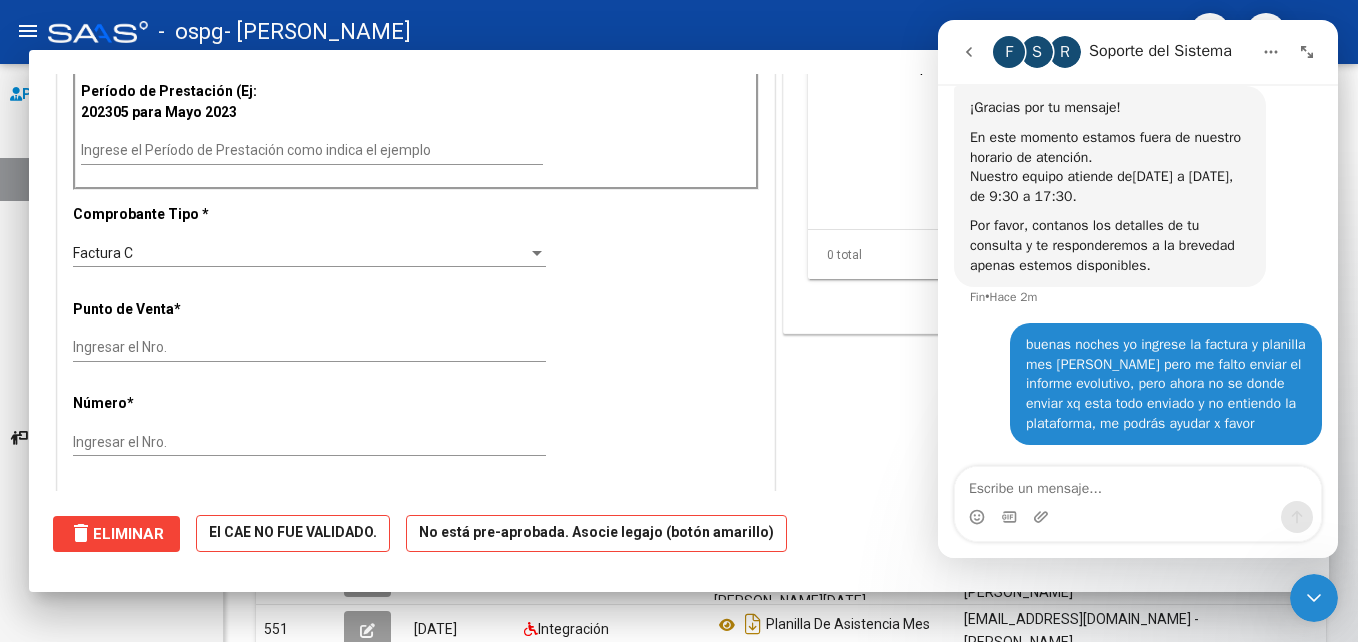 scroll, scrollTop: 0, scrollLeft: 0, axis: both 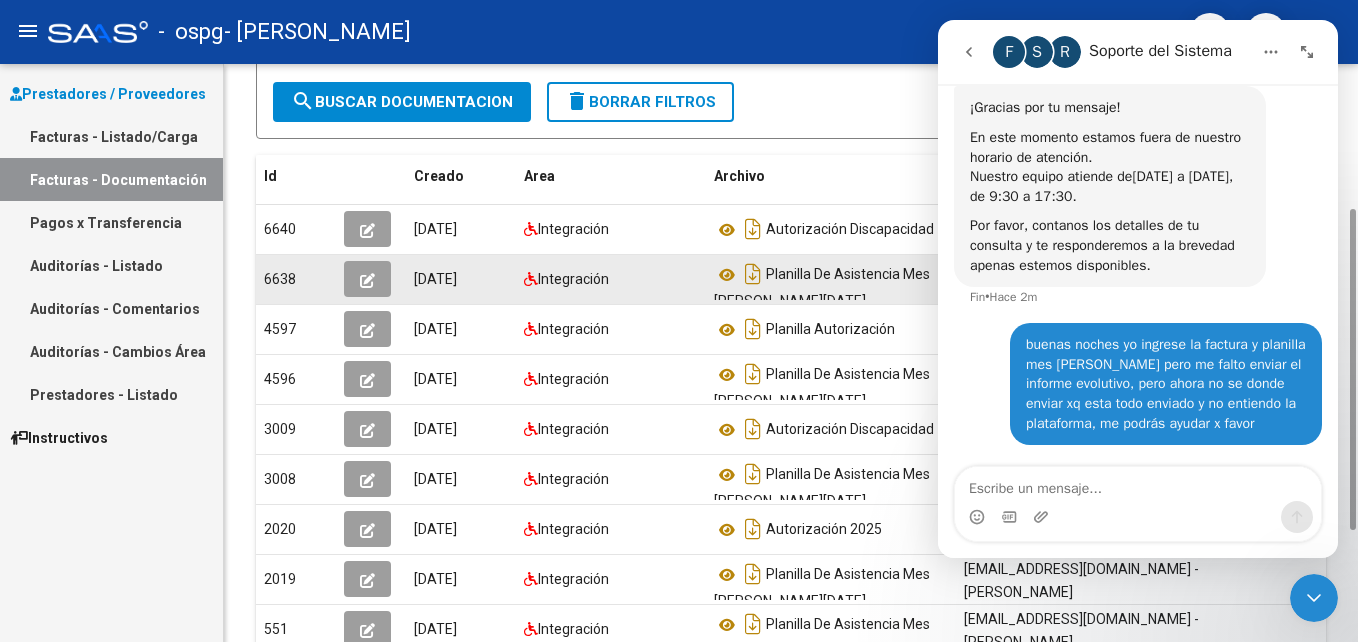 click 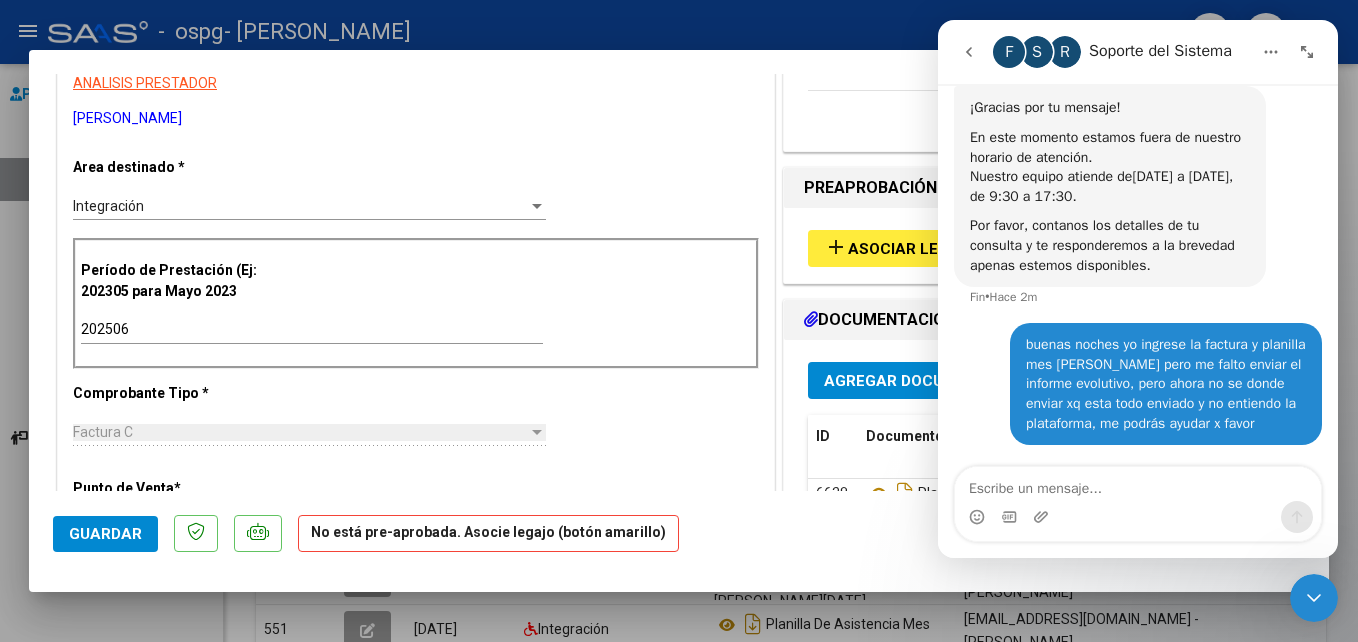 scroll, scrollTop: 500, scrollLeft: 0, axis: vertical 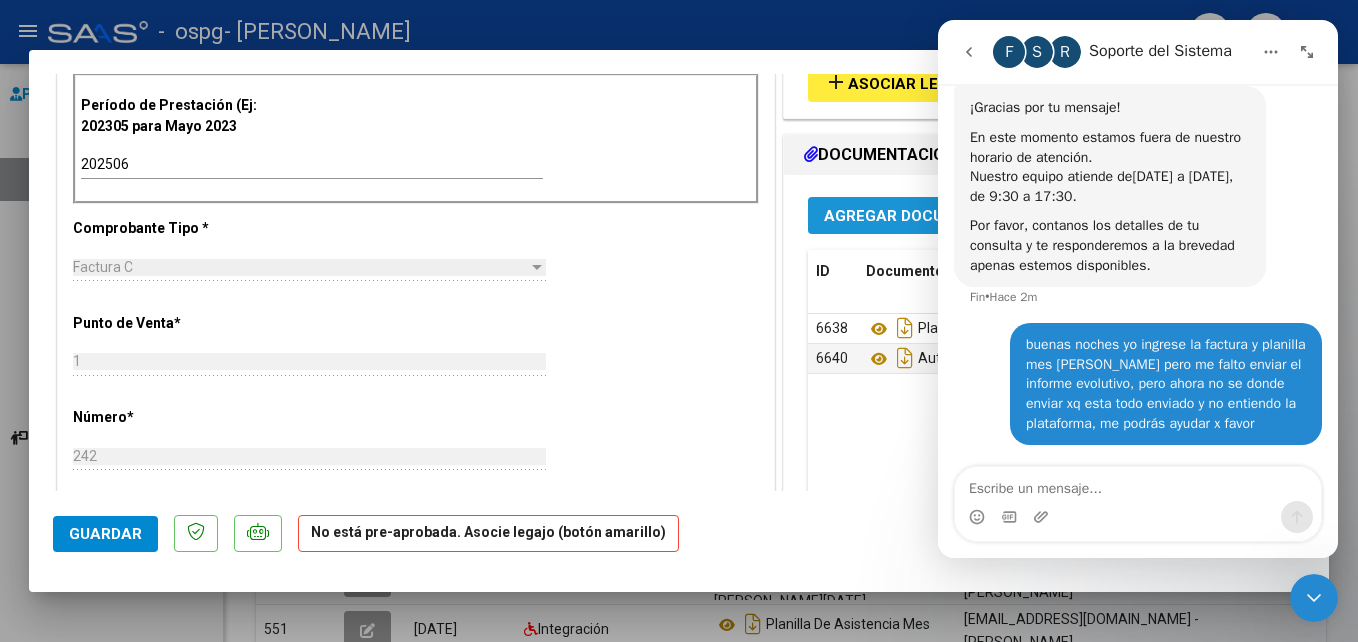 click on "Agregar Documento" at bounding box center (910, 216) 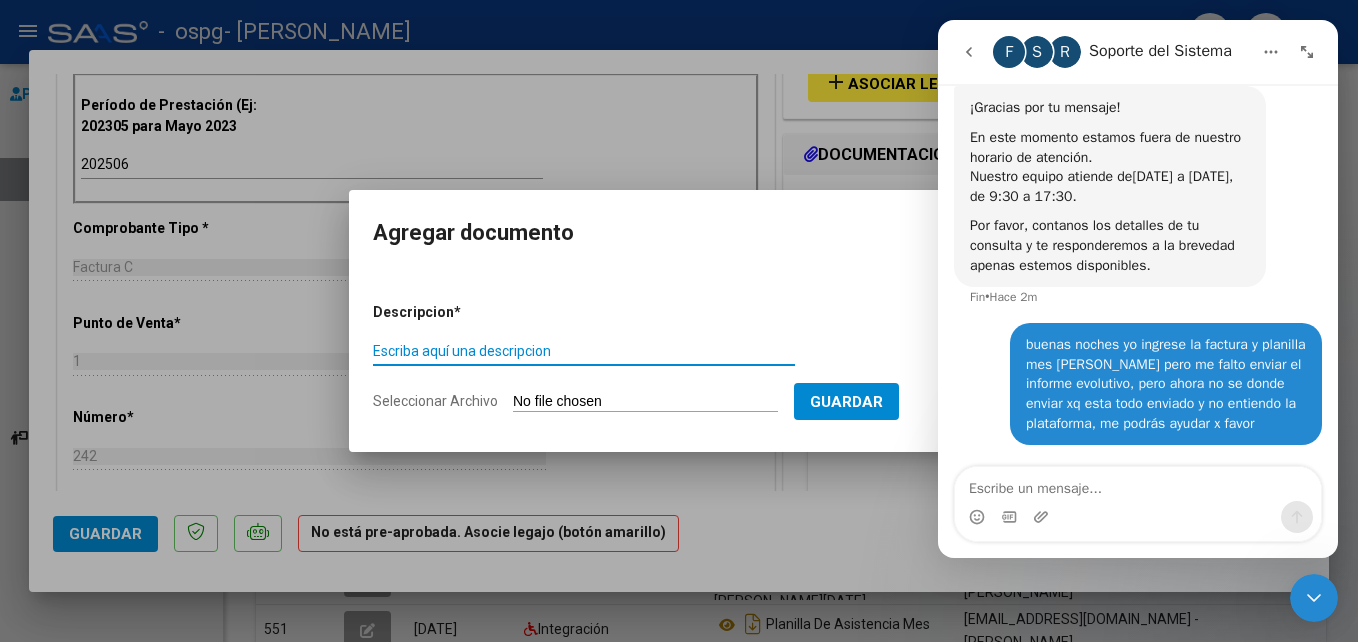 click on "Escriba aquí una descripcion" at bounding box center (584, 351) 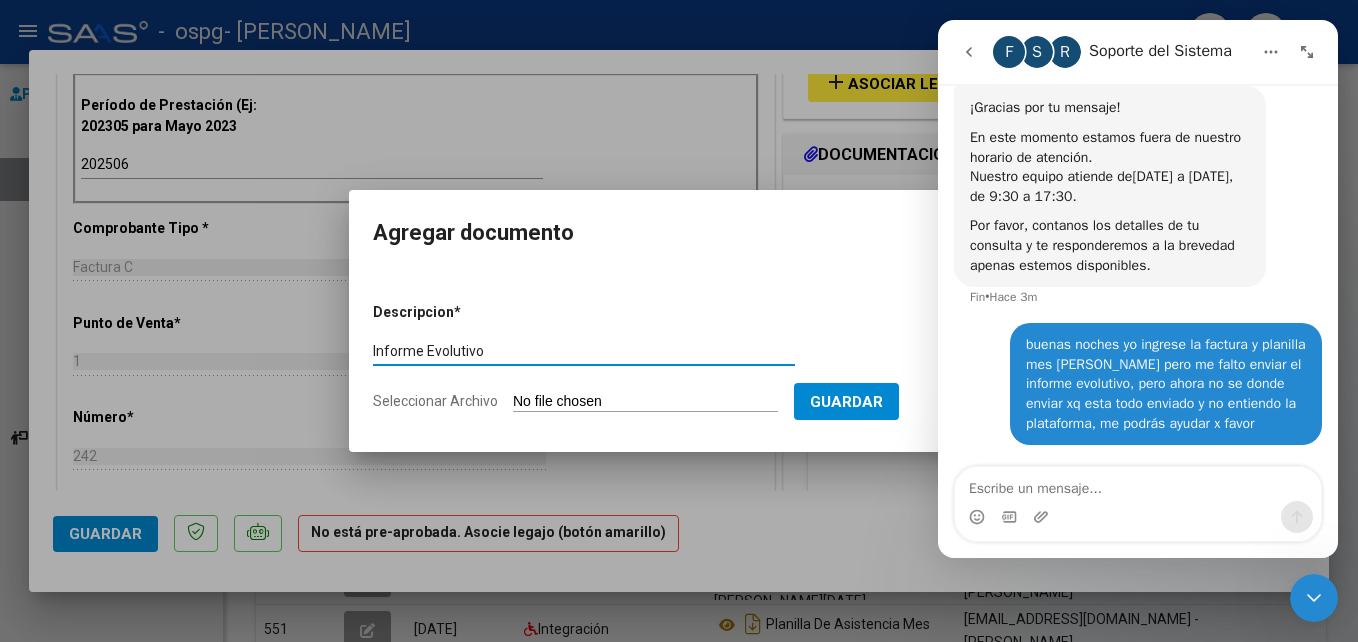 type on "Informe Evolutivo" 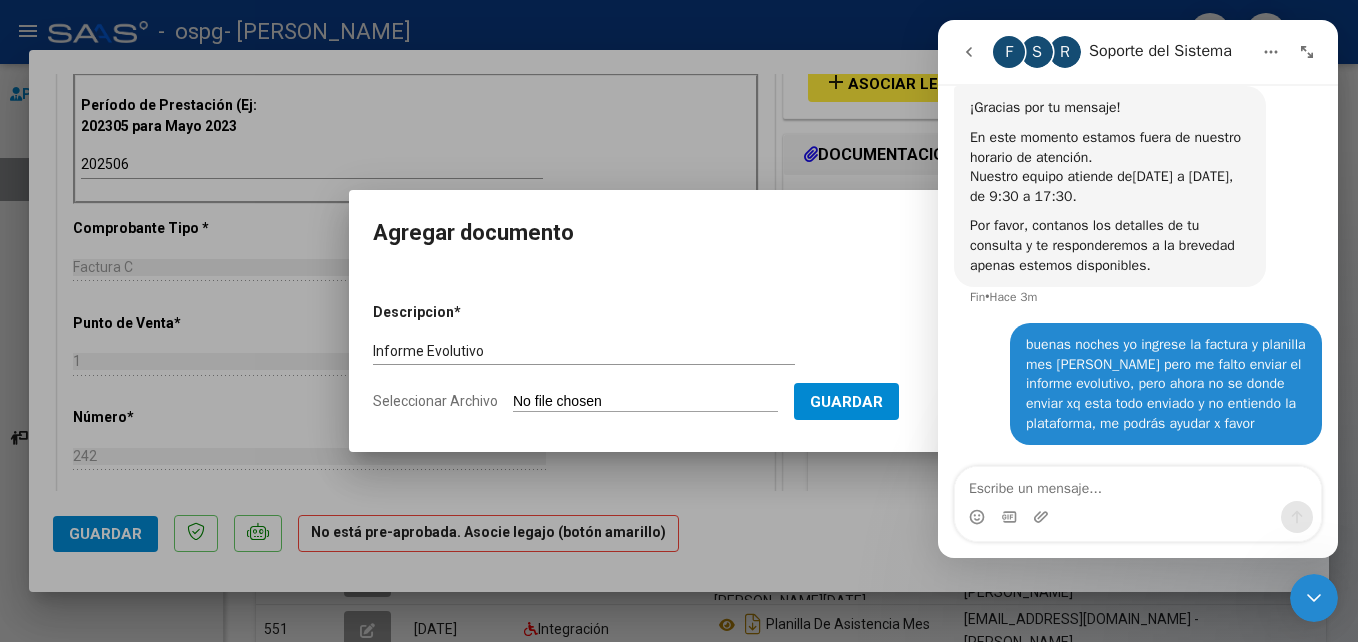 type on "C:\fakepath\Informe Evolutivo 2025-Luciana Marquez -.pdf" 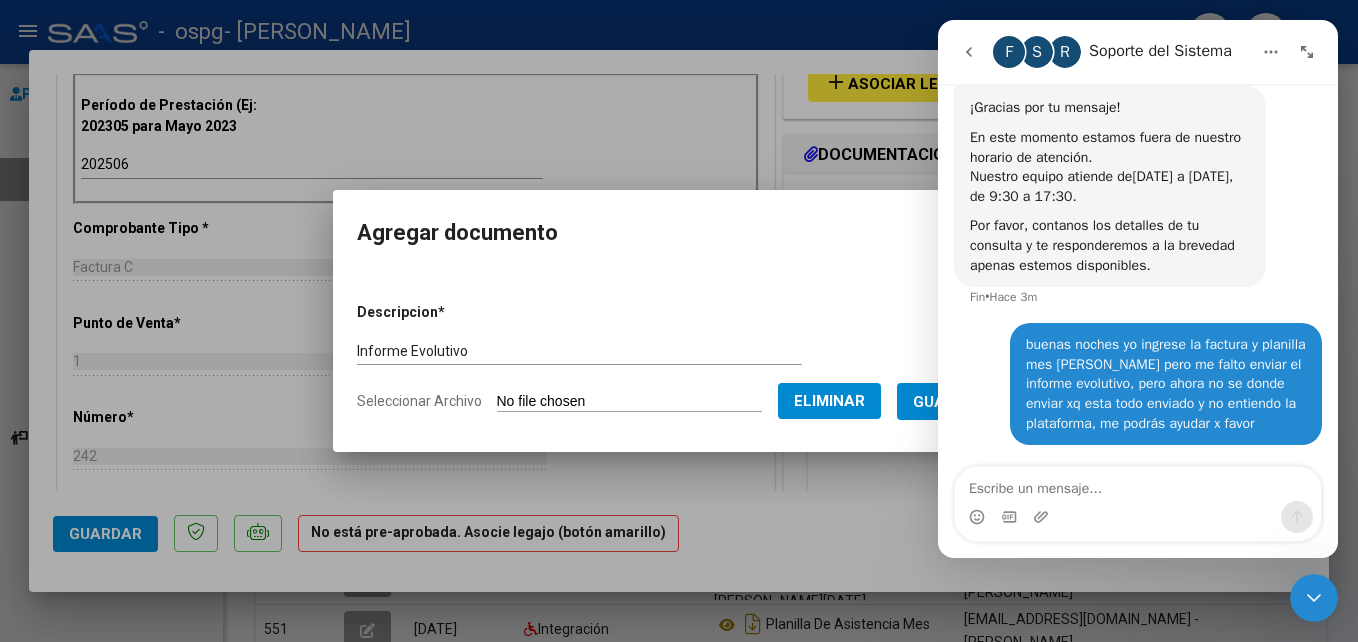 click on "Guardar" at bounding box center [949, 402] 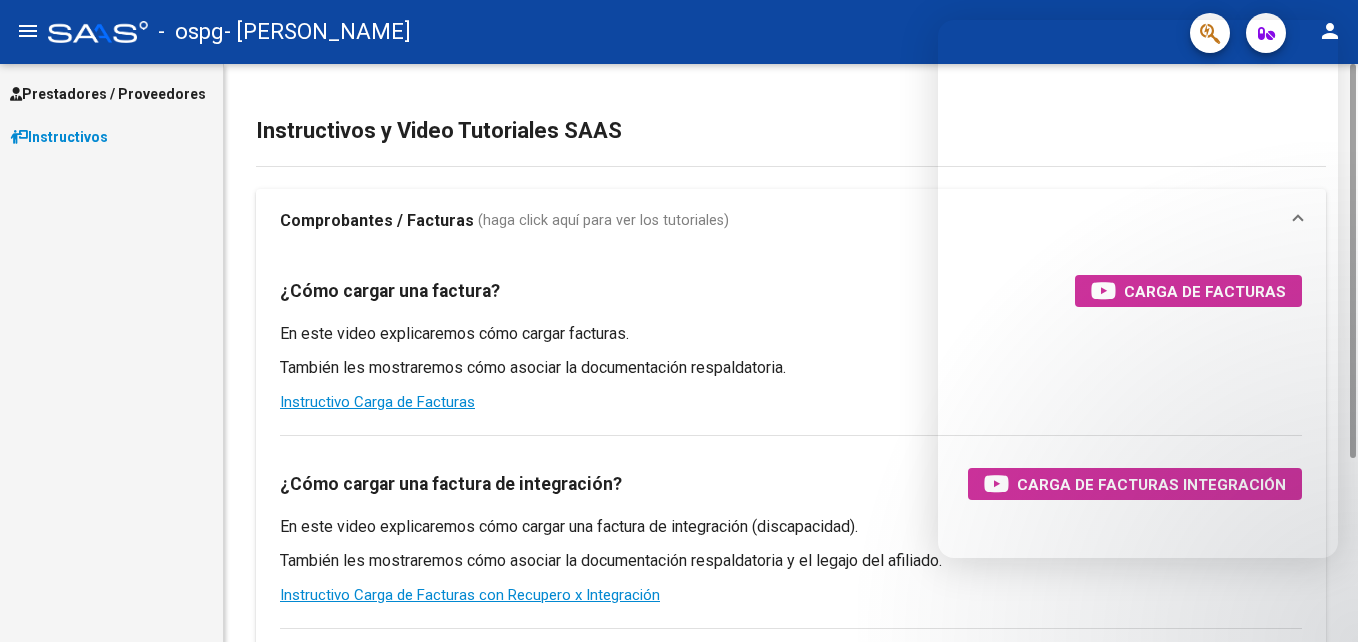 scroll, scrollTop: 0, scrollLeft: 0, axis: both 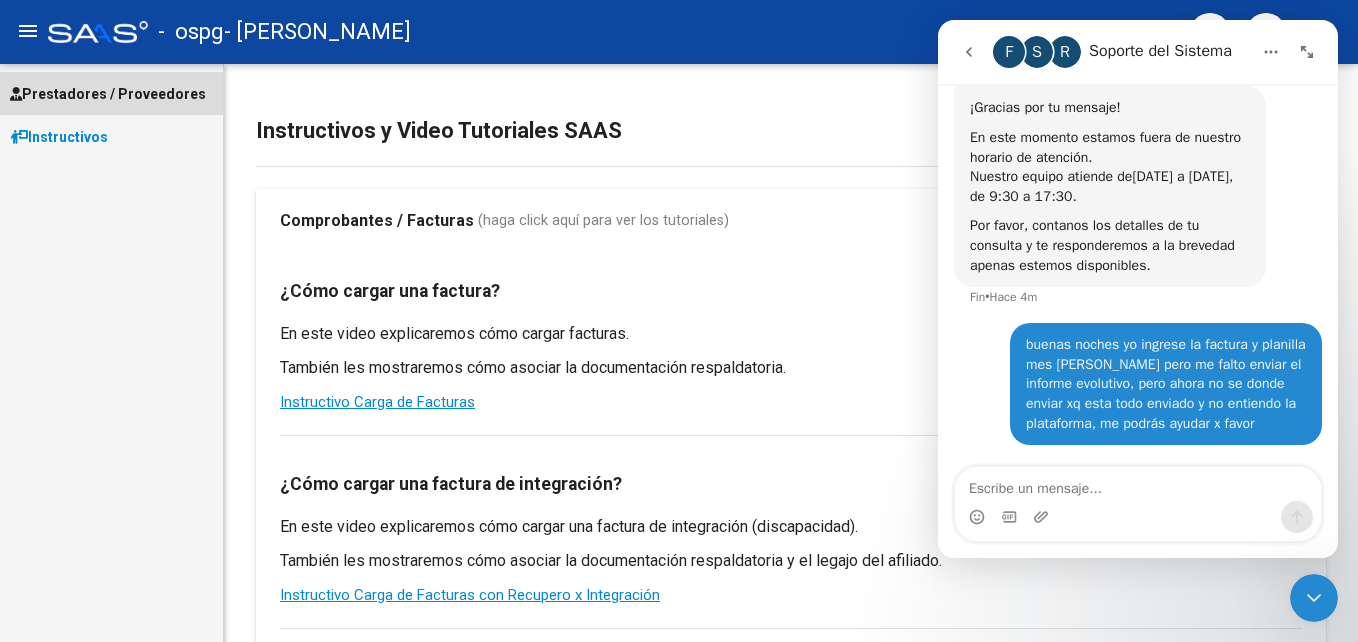 click on "Prestadores / Proveedores" at bounding box center [108, 94] 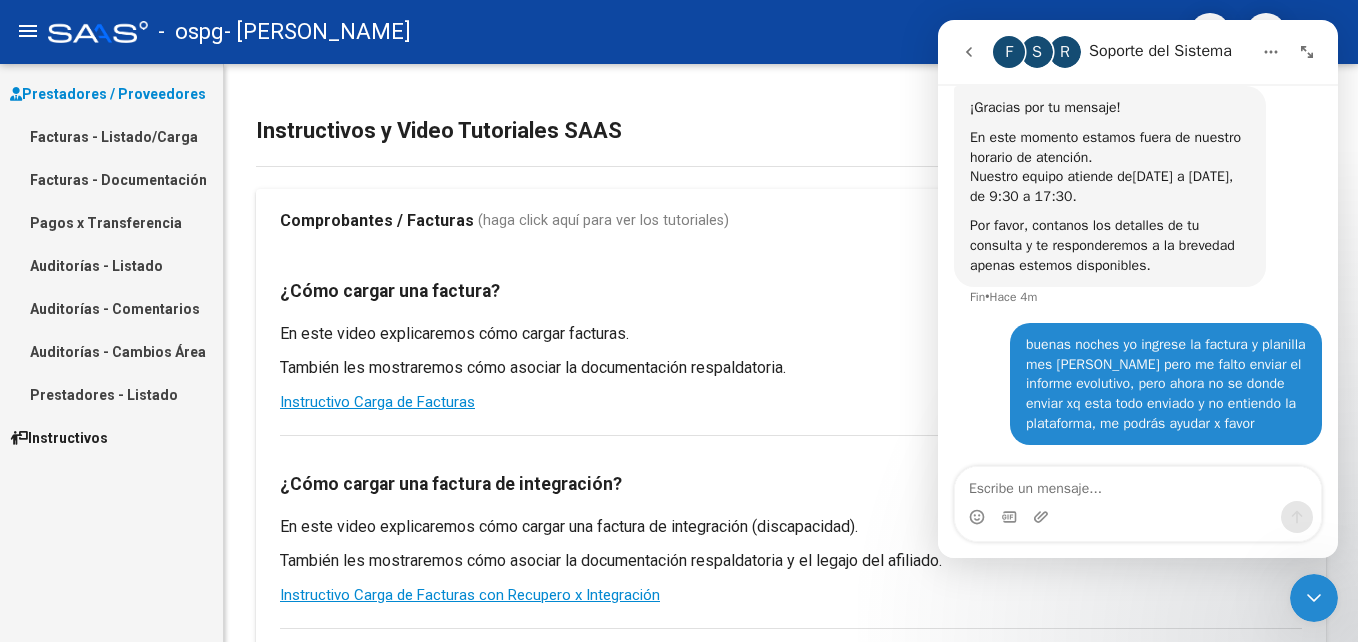click 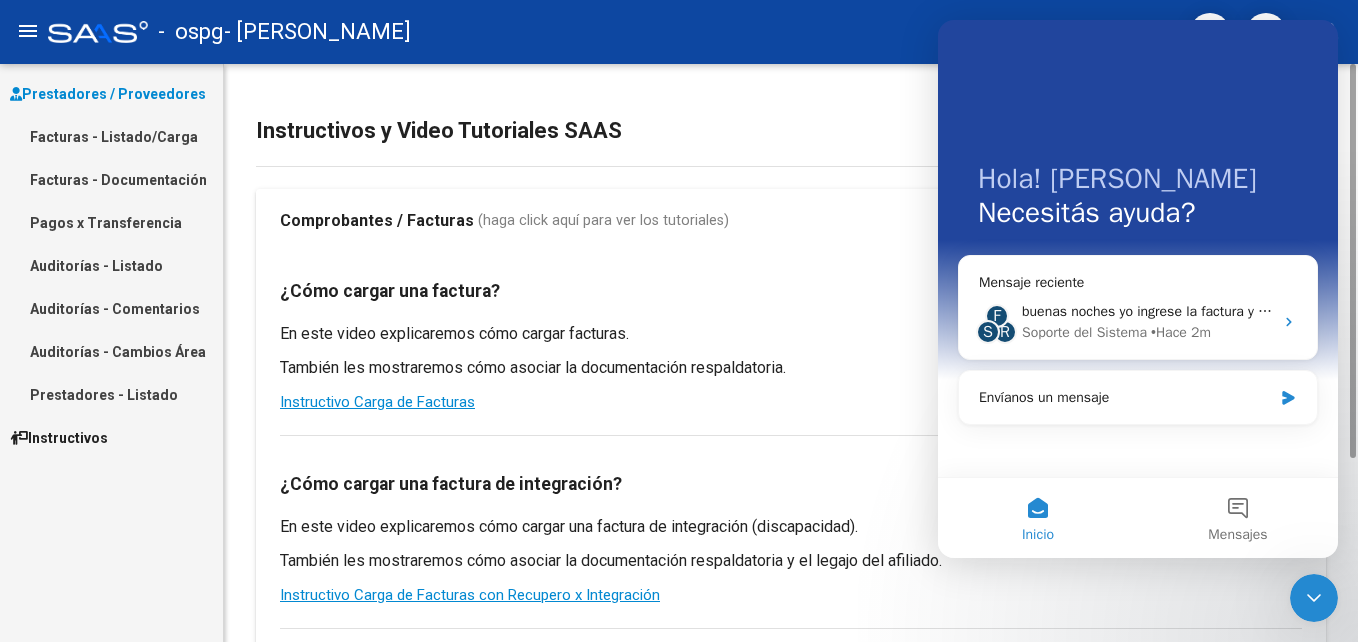 click on "Comprobantes / Facturas     (haga click aquí para ver los tutoriales)" at bounding box center (779, 221) 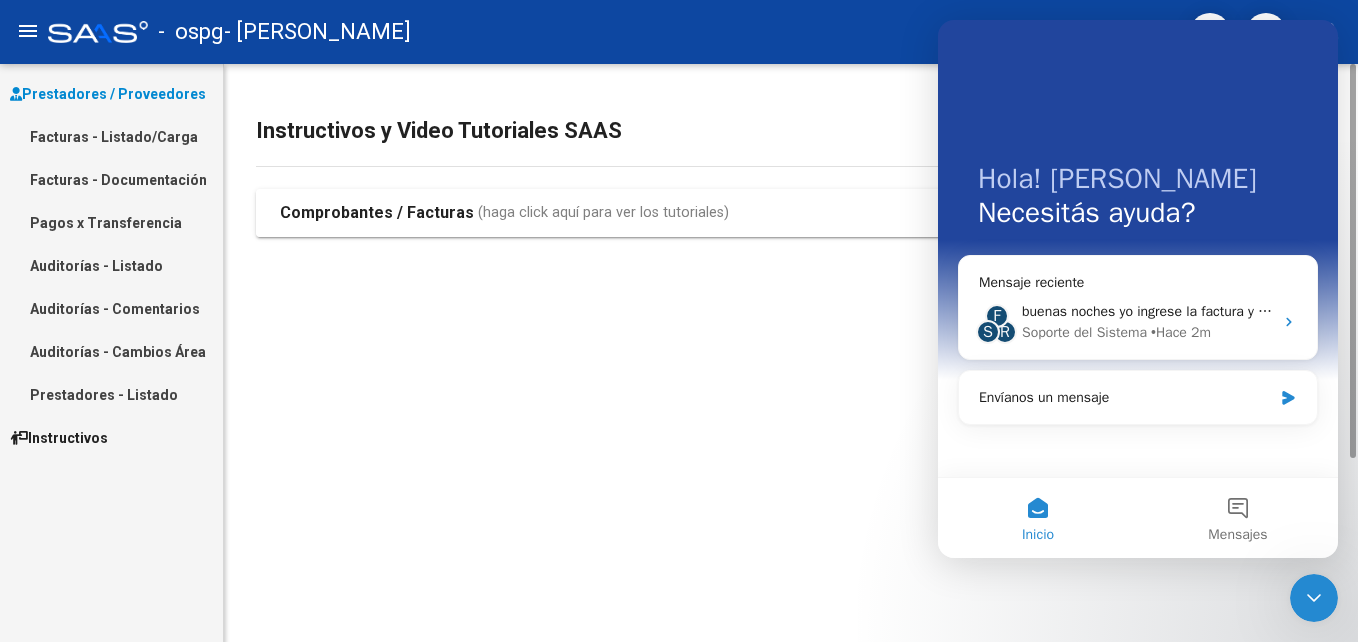 click on "Comprobantes / Facturas" at bounding box center (377, 213) 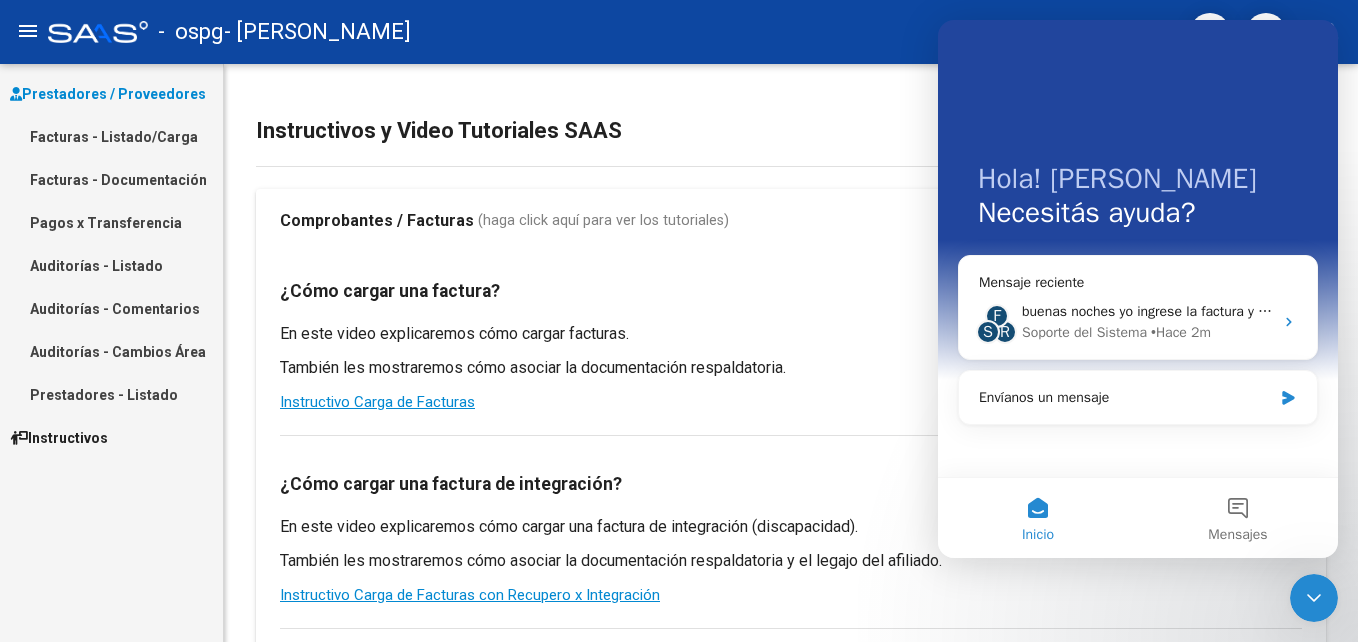 click on "Facturas - Documentación" at bounding box center [111, 179] 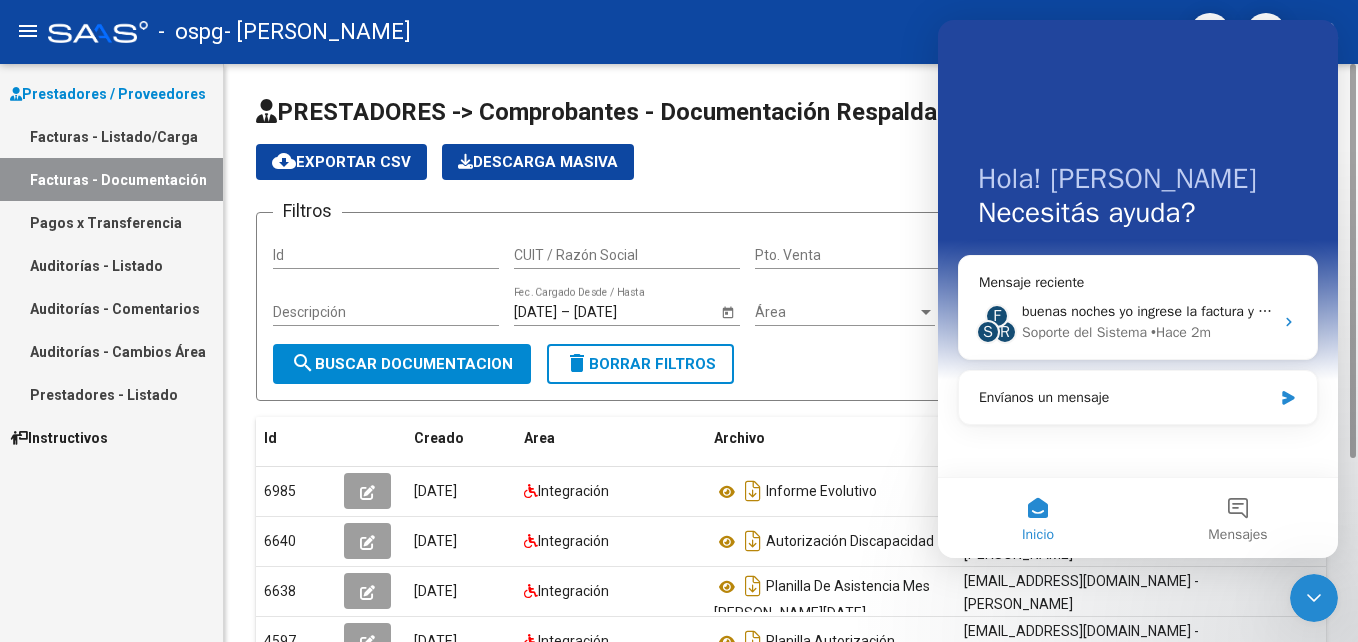 scroll, scrollTop: 200, scrollLeft: 0, axis: vertical 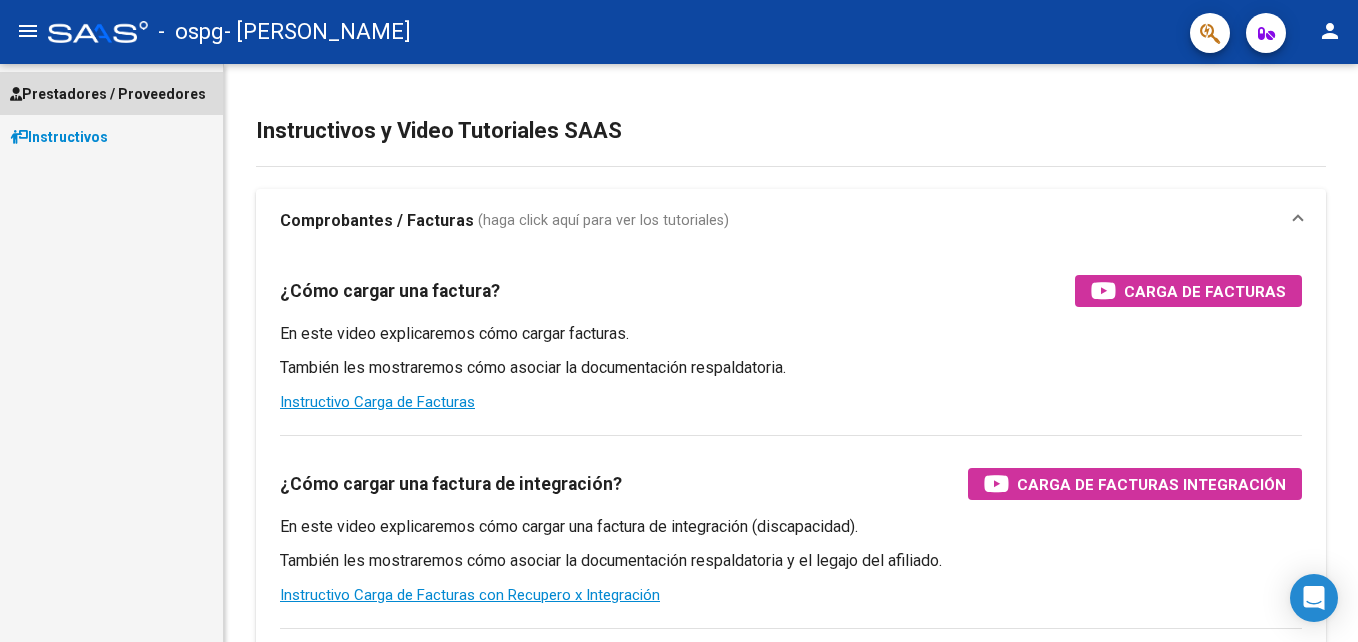 click on "Prestadores / Proveedores" at bounding box center [108, 94] 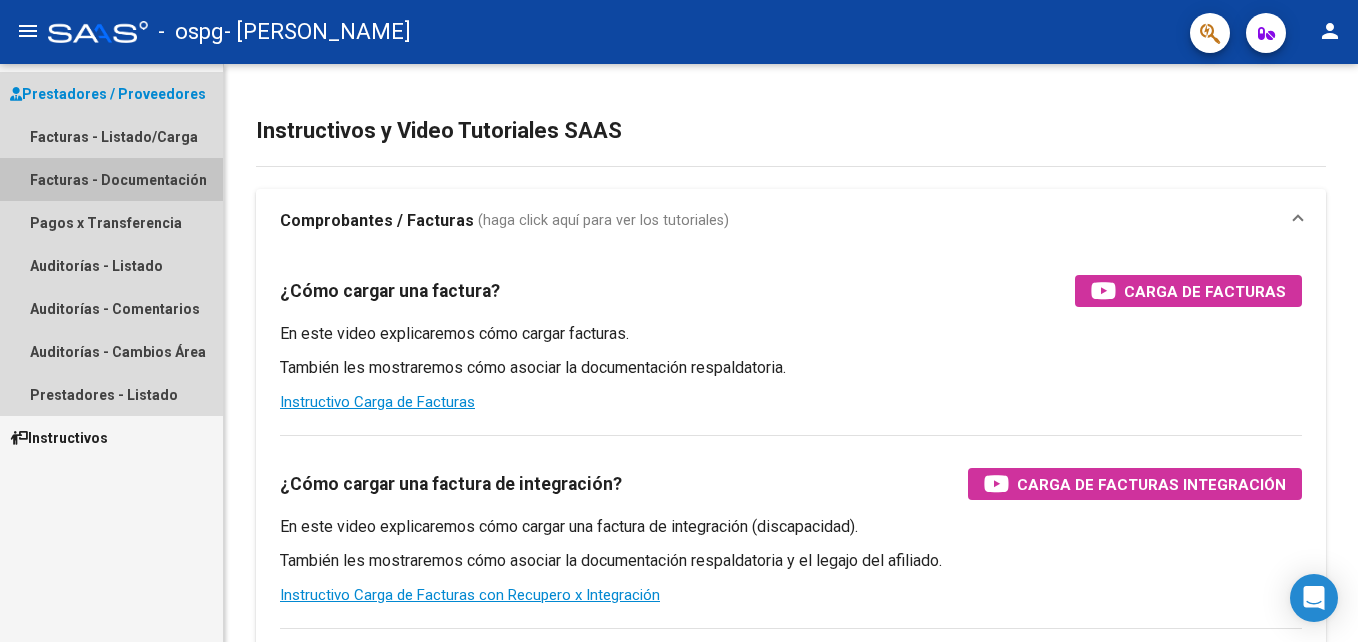 click on "Facturas - Documentación" at bounding box center [111, 179] 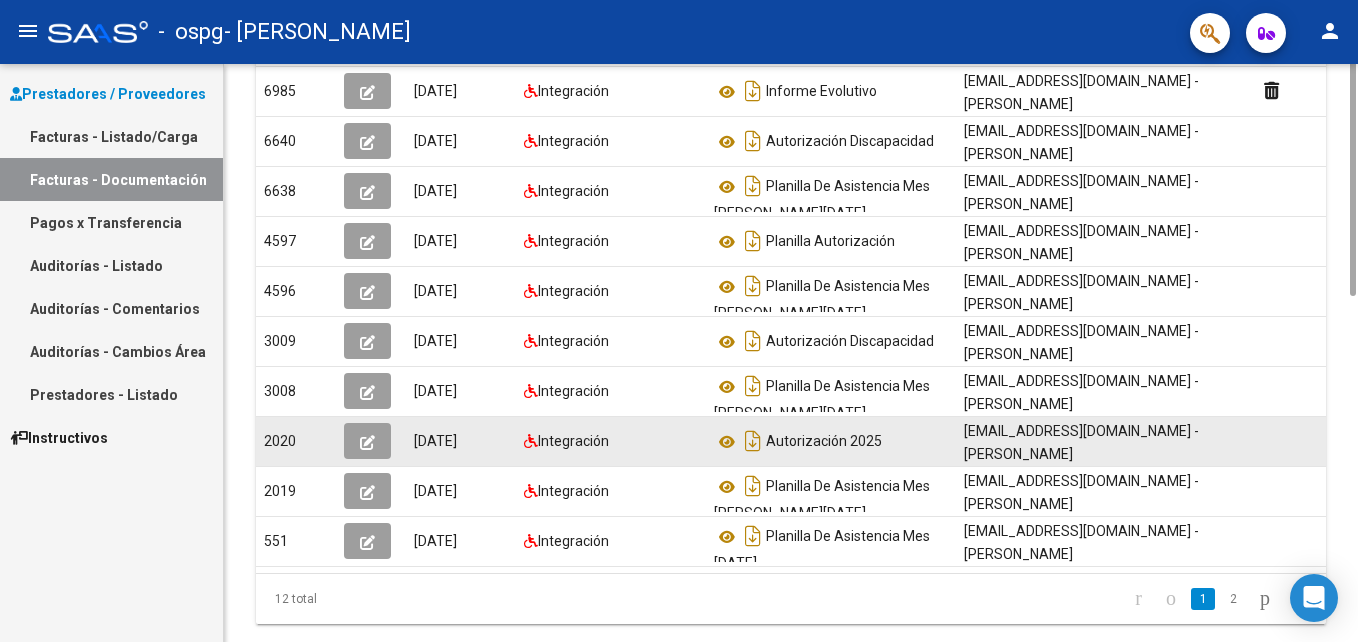 scroll, scrollTop: 200, scrollLeft: 0, axis: vertical 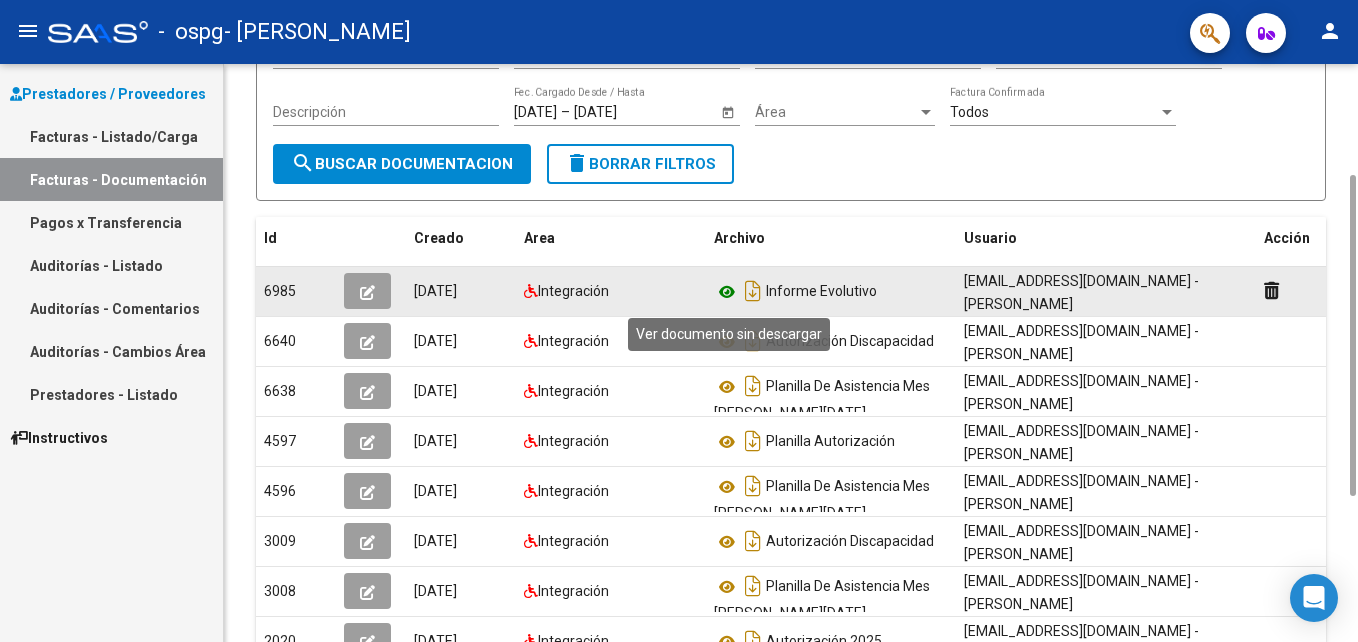click 